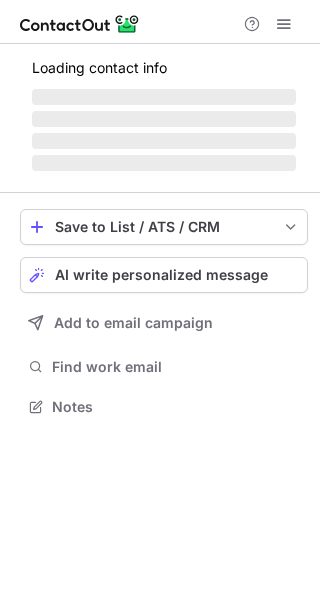 scroll, scrollTop: 0, scrollLeft: 0, axis: both 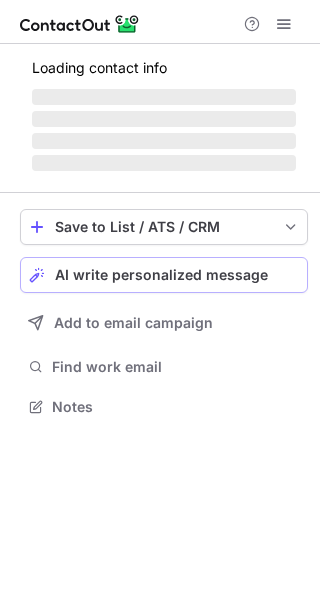 click on "AI write personalized message" at bounding box center (164, 275) 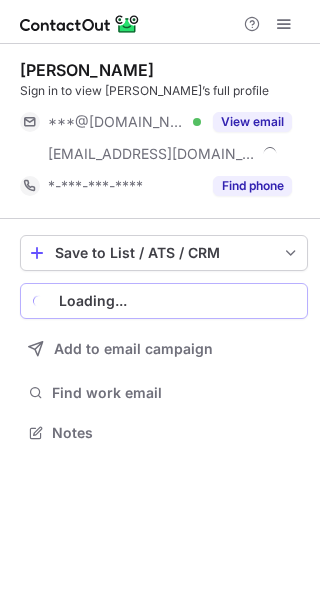 scroll, scrollTop: 10, scrollLeft: 10, axis: both 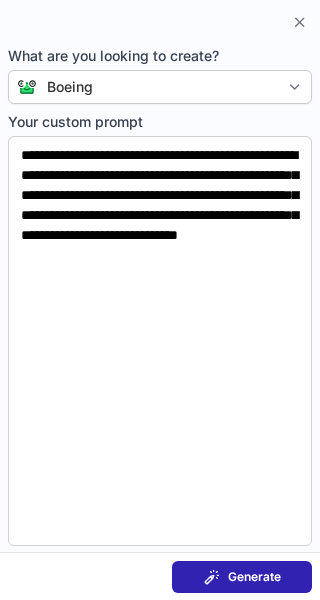 click on "Generate" at bounding box center (254, 577) 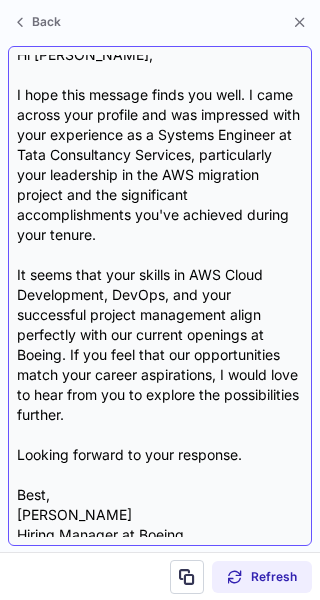 scroll, scrollTop: 98, scrollLeft: 0, axis: vertical 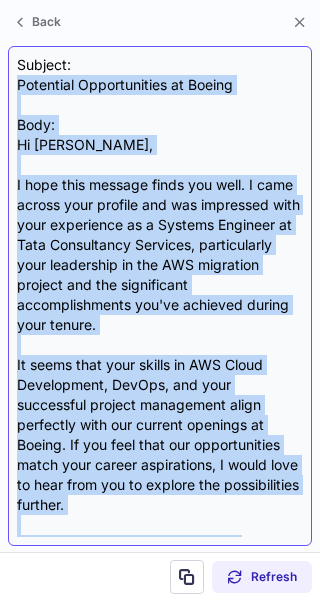drag, startPoint x: 253, startPoint y: 444, endPoint x: 20, endPoint y: 90, distance: 423.7983 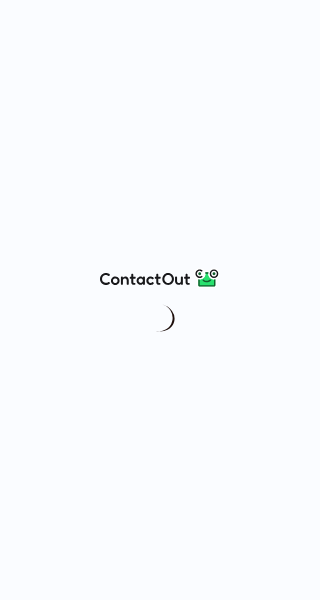 scroll, scrollTop: 0, scrollLeft: 0, axis: both 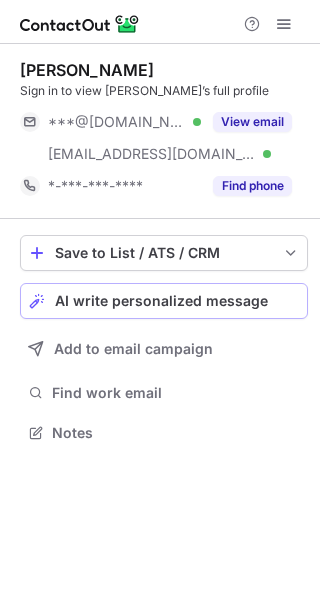 click on "AI write personalized message" at bounding box center [161, 301] 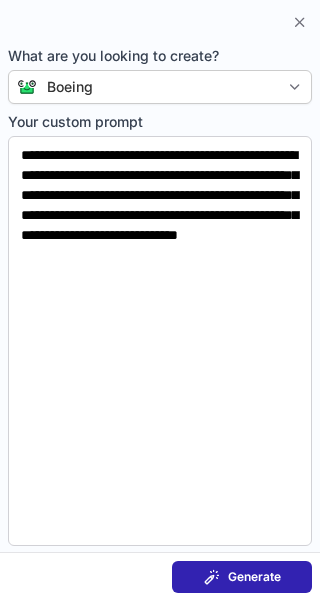 click on "Generate" at bounding box center (242, 577) 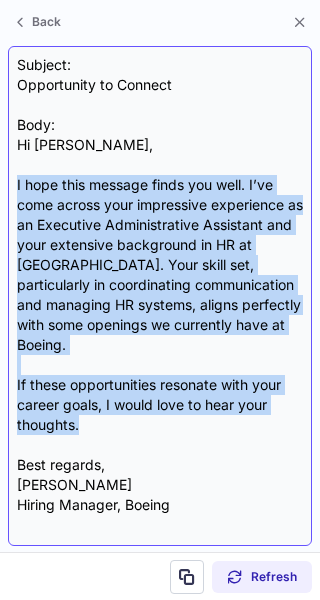 drag, startPoint x: 123, startPoint y: 344, endPoint x: 157, endPoint y: 427, distance: 89.693924 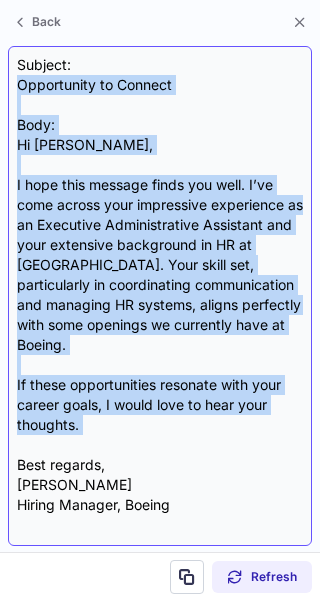 drag, startPoint x: 157, startPoint y: 427, endPoint x: 23, endPoint y: 91, distance: 361.7347 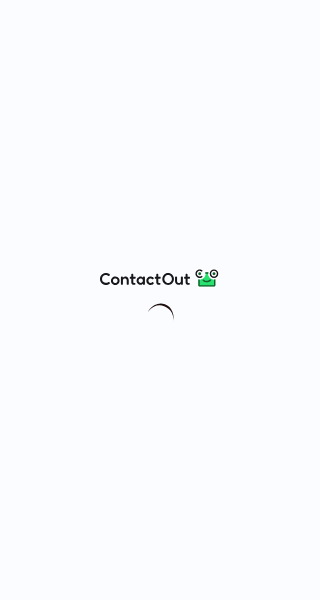 scroll, scrollTop: 0, scrollLeft: 0, axis: both 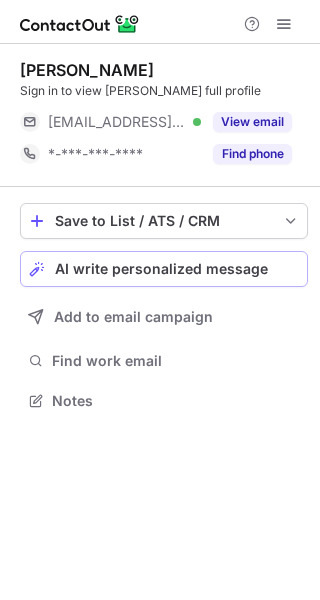 click on "AI write personalized message" at bounding box center [164, 269] 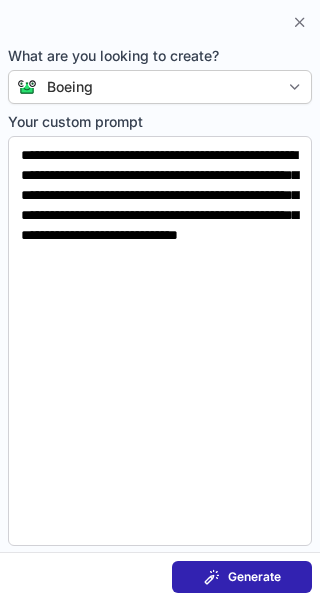 click at bounding box center [212, 577] 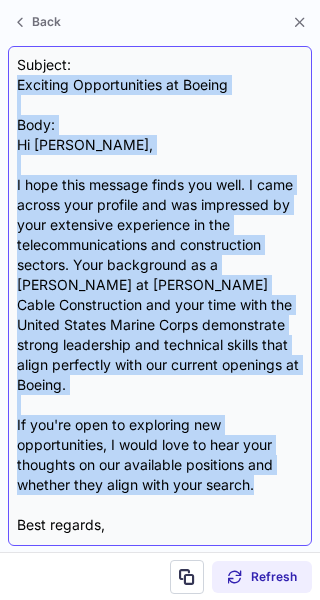 drag, startPoint x: 264, startPoint y: 469, endPoint x: 13, endPoint y: 87, distance: 457.08313 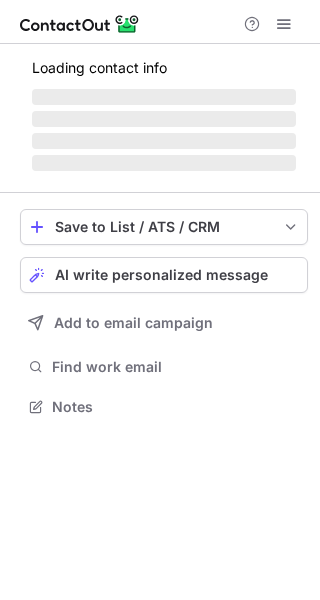 scroll, scrollTop: 0, scrollLeft: 0, axis: both 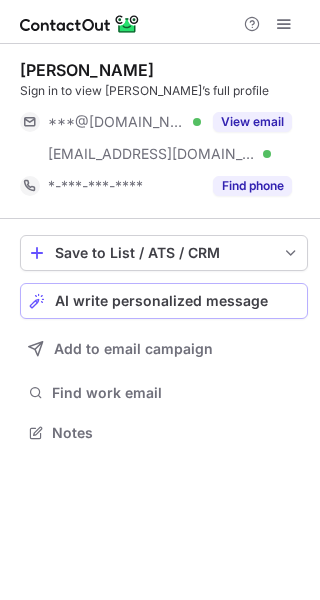click on "Save to List / ATS / CRM List Select Lever Connect Greenhouse Connect Salesforce Connect Hubspot Connect Bullhorn Connect Zapier (100+ Applications) Connect Request a new integration AI write personalized message Add to email campaign Find work email Notes" at bounding box center [164, 341] 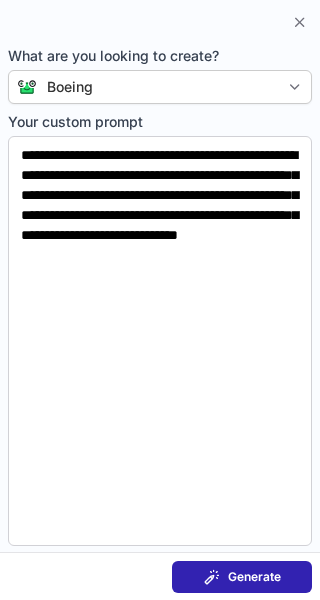 click on "Generate" at bounding box center (254, 577) 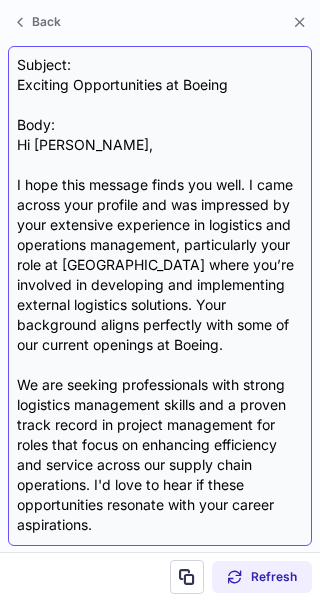 scroll, scrollTop: 118, scrollLeft: 0, axis: vertical 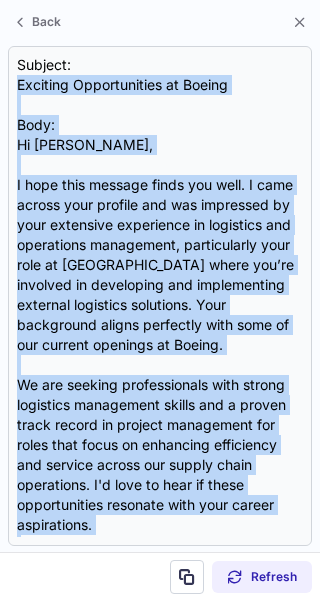 drag, startPoint x: 247, startPoint y: 453, endPoint x: -2, endPoint y: 76, distance: 451.8075 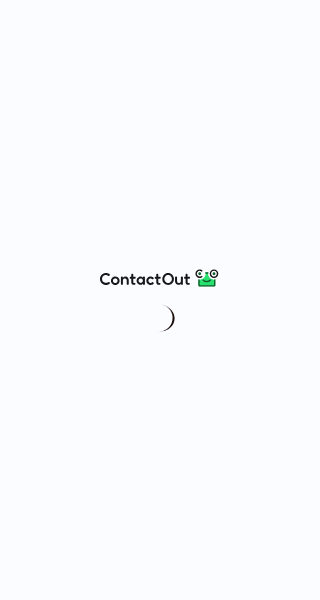 scroll, scrollTop: 0, scrollLeft: 0, axis: both 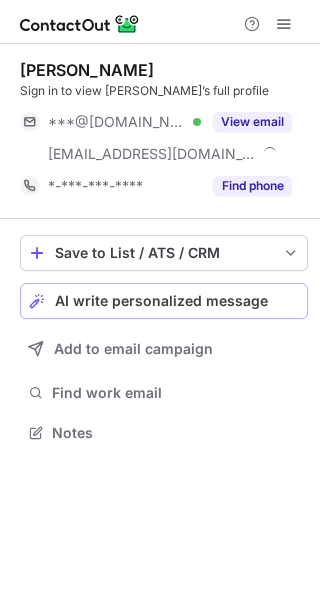 click on "Save to List / ATS / CRM List Select Lever Connect Greenhouse Connect Salesforce Connect Hubspot Connect Bullhorn Connect Zapier (100+ Applications) Connect Request a new integration AI write personalized message Add to email campaign Find work email Notes" at bounding box center (164, 341) 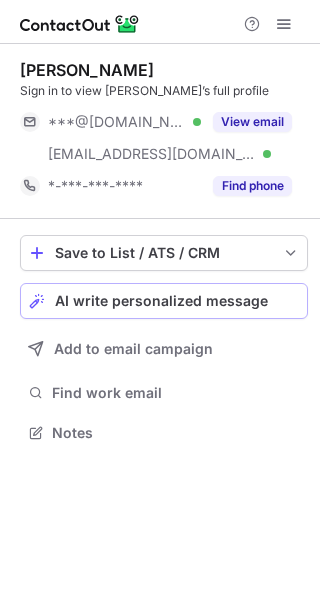 click on "AI write personalized message" at bounding box center (161, 301) 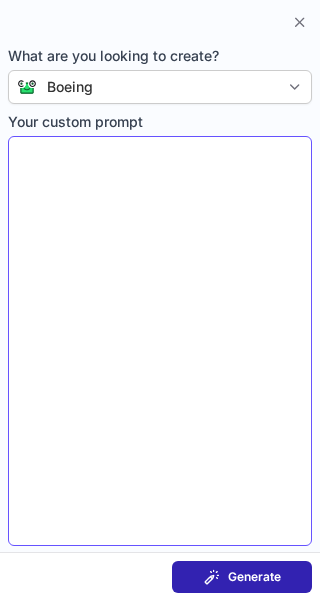 type on "**********" 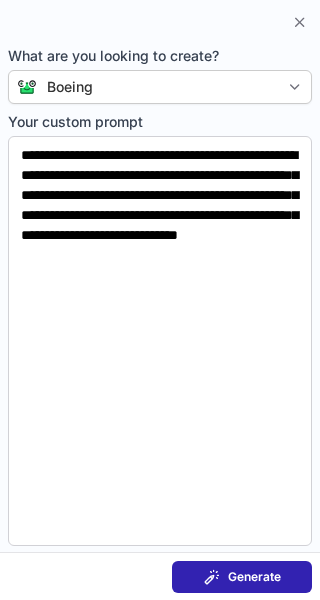 click on "Generate" at bounding box center [242, 577] 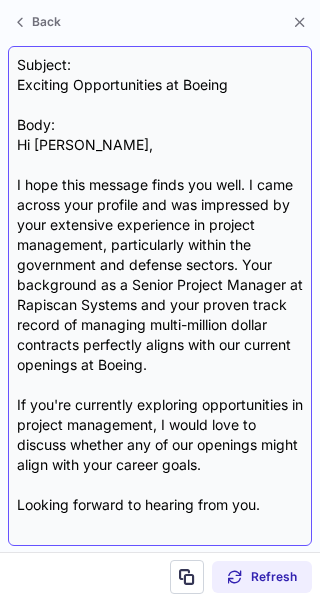 scroll, scrollTop: 58, scrollLeft: 0, axis: vertical 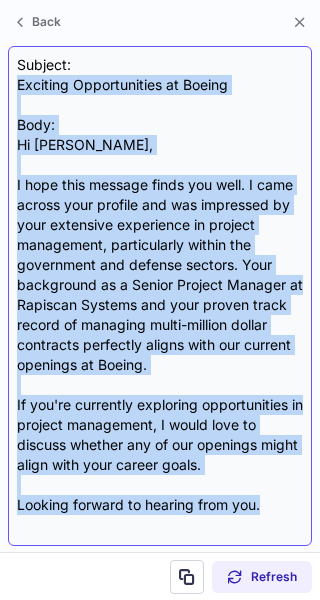 drag, startPoint x: 265, startPoint y: 444, endPoint x: 9, endPoint y: 82, distance: 443.37344 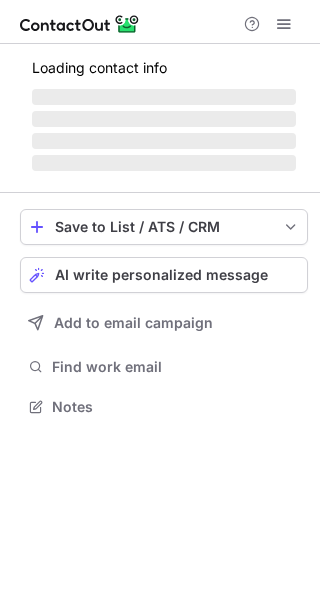 scroll, scrollTop: 0, scrollLeft: 0, axis: both 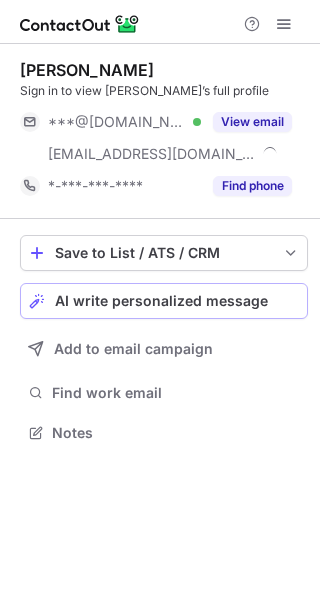 click on "AI write personalized message" at bounding box center [161, 301] 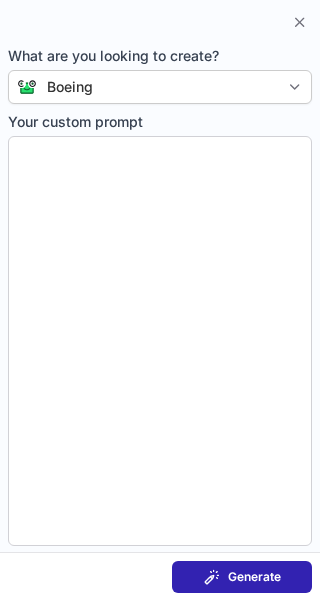 type on "**********" 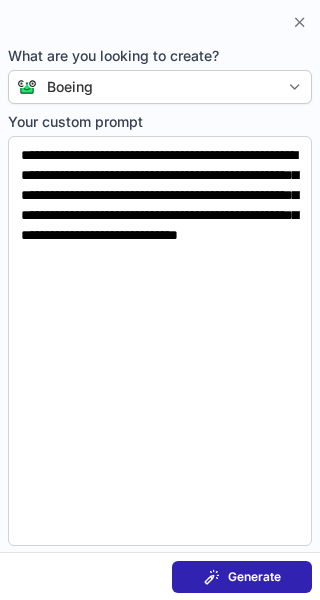 click on "Generate" at bounding box center [242, 577] 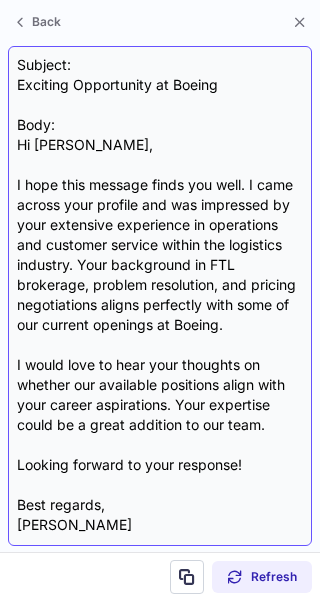 scroll, scrollTop: 18, scrollLeft: 0, axis: vertical 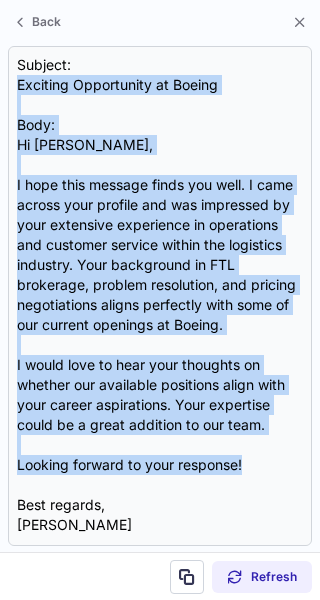 drag, startPoint x: 251, startPoint y: 448, endPoint x: 7, endPoint y: 84, distance: 438.21457 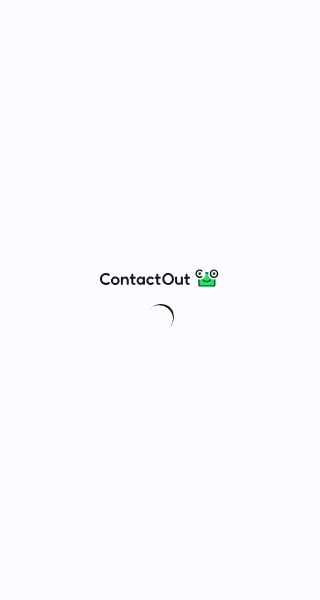 scroll, scrollTop: 0, scrollLeft: 0, axis: both 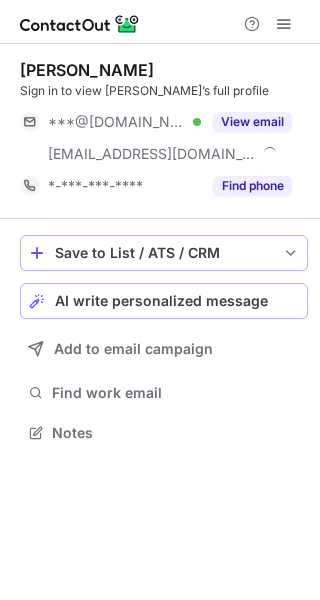 click on "Save to List / ATS / CRM" at bounding box center (164, 253) 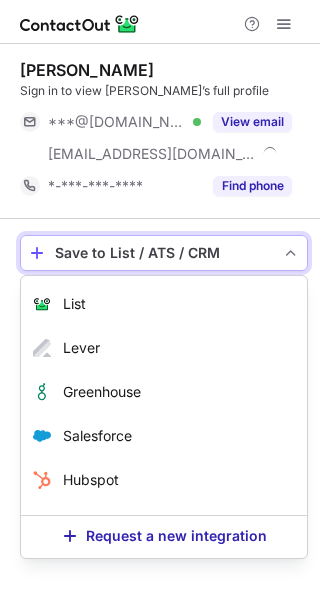scroll, scrollTop: 10, scrollLeft: 10, axis: both 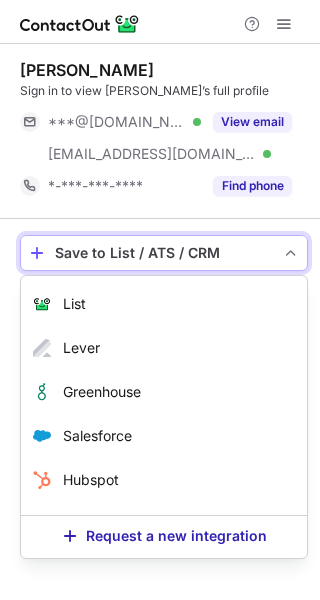 click on "Save to List / ATS / CRM" at bounding box center (164, 253) 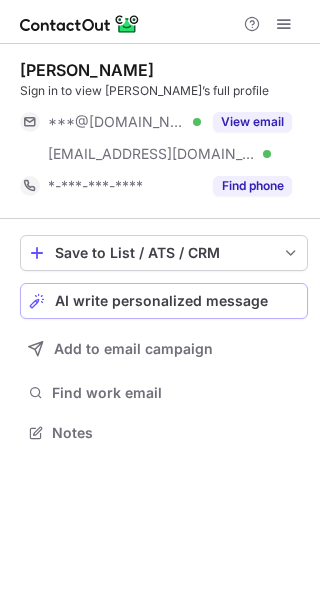 click on "AI write personalized message" at bounding box center [161, 301] 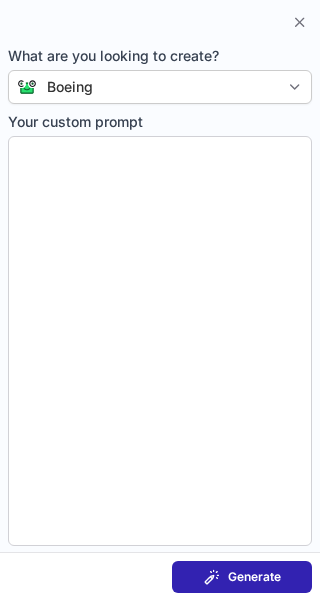 type on "**********" 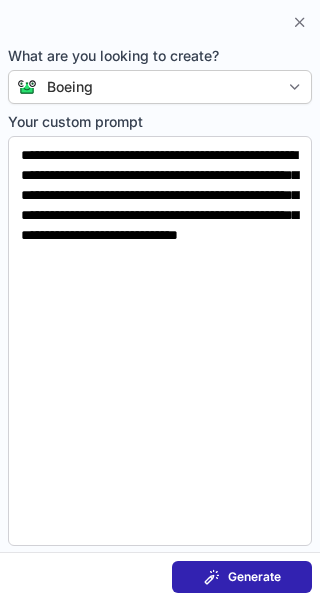 click on "Generate" at bounding box center [242, 577] 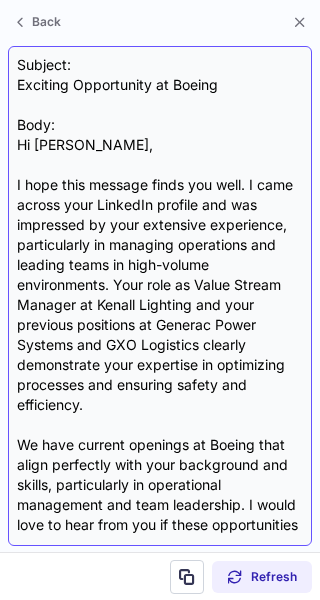click on "Subject: Exciting Opportunity at Boeing Body: Hi Michael, I hope this message finds you well. I came across your LinkedIn profile and was impressed by your extensive experience, particularly in managing operations and leading teams in high-volume environments. Your role as Value Stream Manager at Kenall Lighting and your previous positions at Generac Power Systems and GXO Logistics clearly demonstrate your expertise in optimizing processes and ensuring safety and efficiency. We have current openings at Boeing that align perfectly with your background and skills, particularly in operational management and team leadership. I would love to hear from you if these opportunities resonate with what you're looking for in your next career move. Best regards,  Libra M.  Hiring Manager, Boeing" at bounding box center (160, 296) 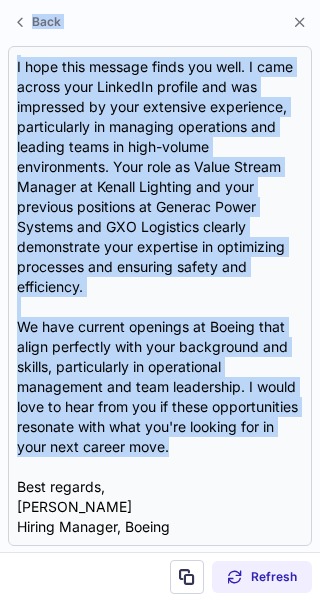 scroll, scrollTop: 0, scrollLeft: 0, axis: both 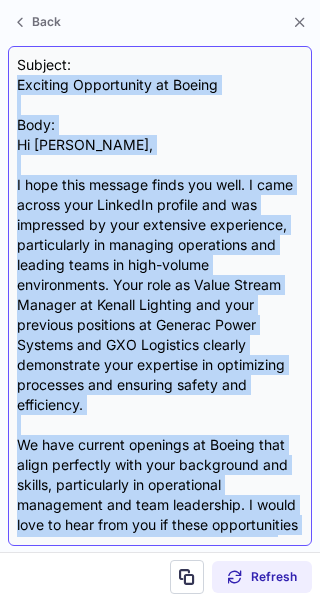 drag, startPoint x: 268, startPoint y: 445, endPoint x: 11, endPoint y: 91, distance: 437.45285 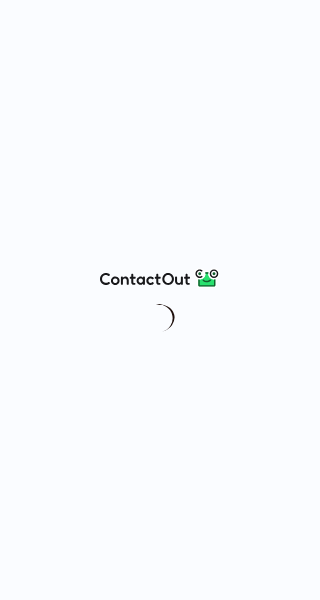 scroll, scrollTop: 0, scrollLeft: 0, axis: both 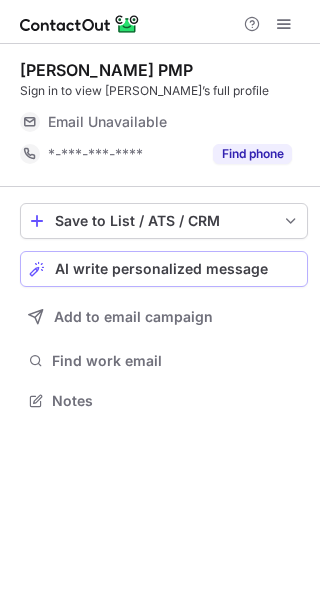 click on "AI write personalized message" at bounding box center [161, 269] 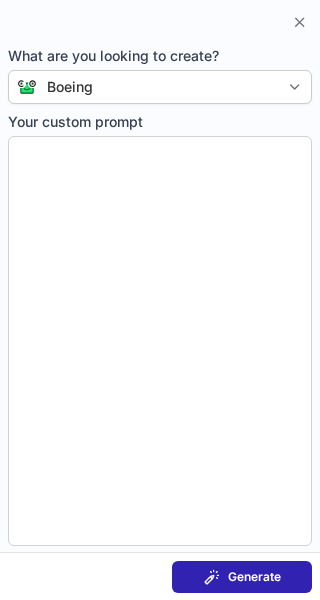 type on "**********" 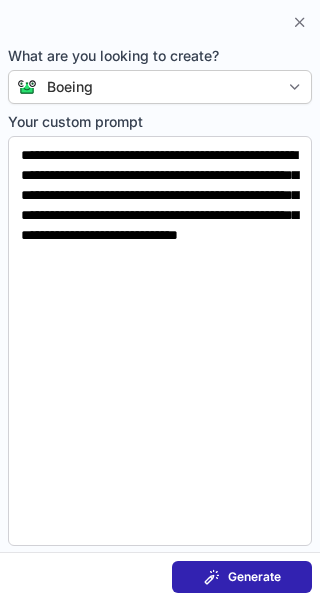 click on "Generate" at bounding box center [254, 577] 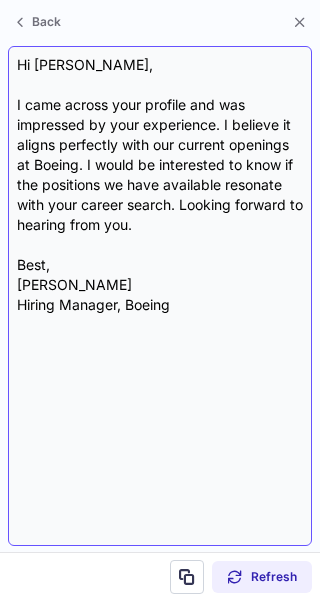 scroll, scrollTop: 355, scrollLeft: 320, axis: both 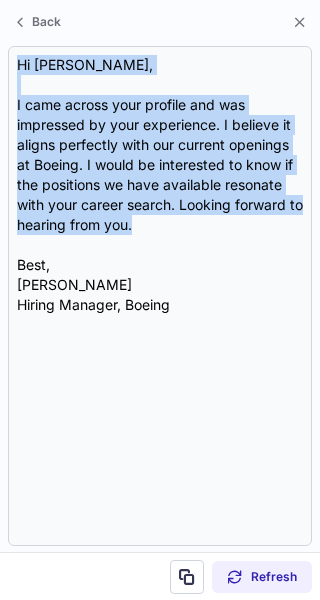 drag, startPoint x: 166, startPoint y: 234, endPoint x: -26, endPoint y: 69, distance: 253.15805 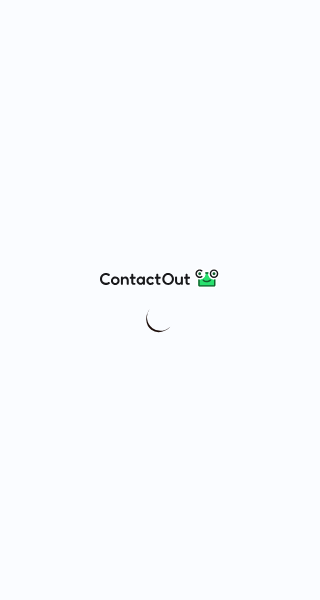 scroll, scrollTop: 0, scrollLeft: 0, axis: both 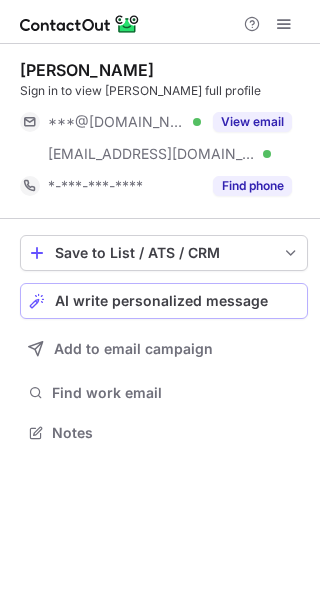 click on "AI write personalized message" at bounding box center [164, 301] 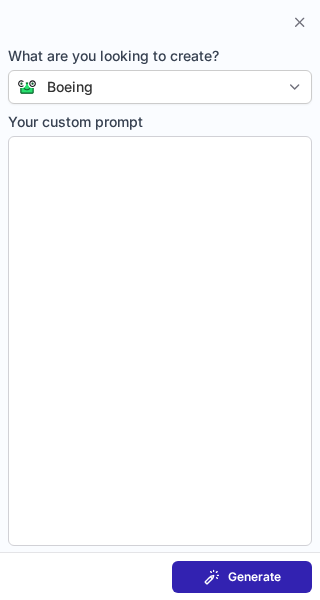 type on "**********" 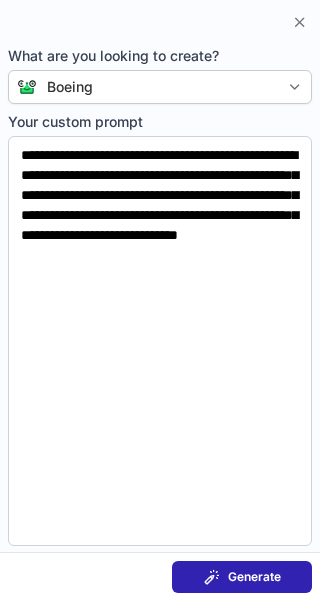 click on "Generate" at bounding box center [242, 577] 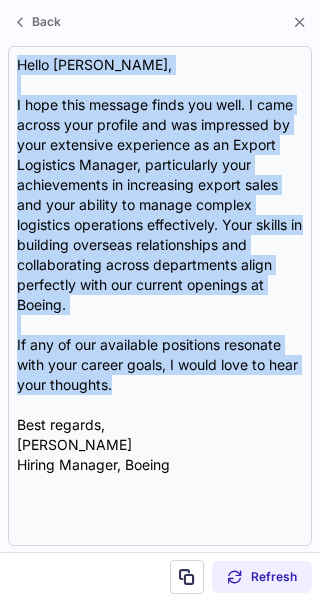 drag, startPoint x: 142, startPoint y: 387, endPoint x: 7, endPoint y: 63, distance: 351 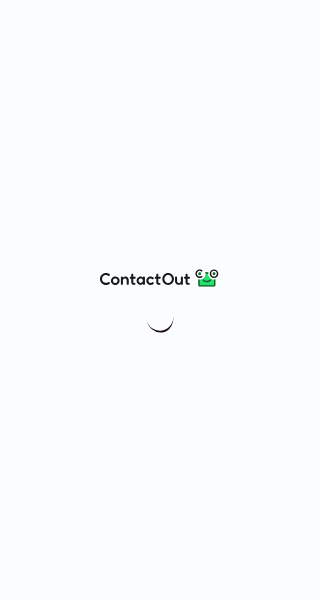scroll, scrollTop: 0, scrollLeft: 0, axis: both 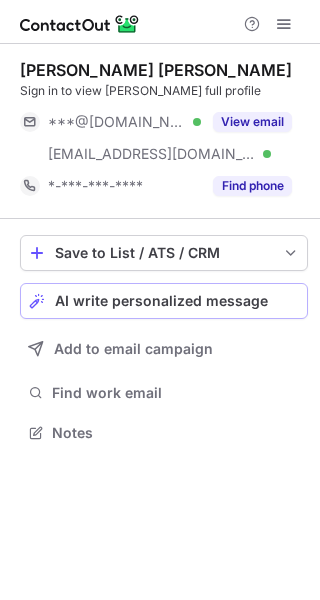 click on "AI write personalized message" at bounding box center [161, 301] 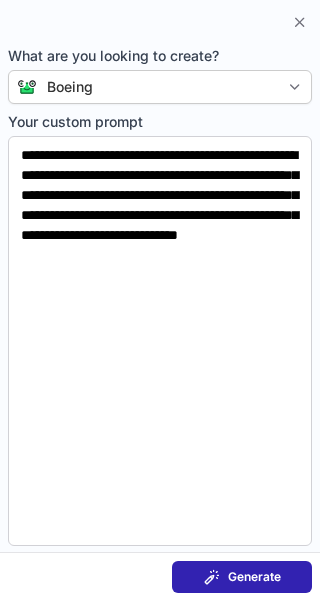 click on "Generate" at bounding box center (254, 577) 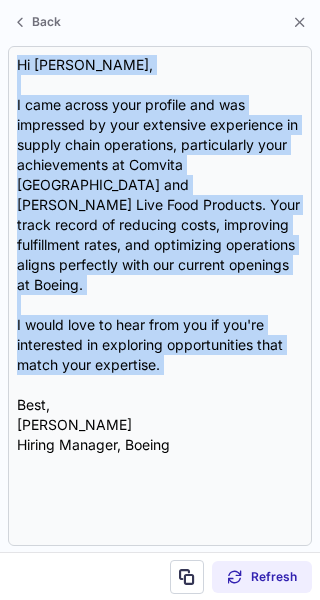drag, startPoint x: 175, startPoint y: 336, endPoint x: 2, endPoint y: 66, distance: 320.66962 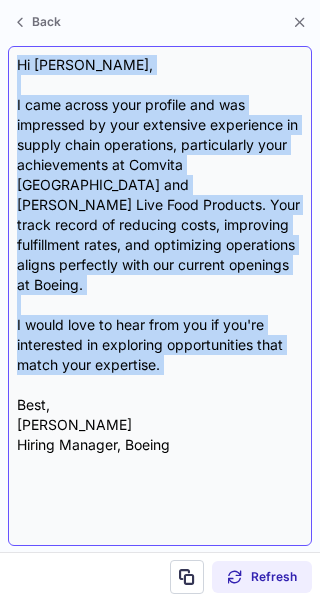 copy on "Hi Kenneth, I came across your profile and was impressed by your extensive experience in supply chain operations, particularly your achievements at Comvita USA and Bragg Live Food Products. Your track record of reducing costs, improving fulfillment rates, and optimizing operations aligns perfectly with our current openings at Boeing. I would love to hear from you if you're interested in exploring opportunities that match your expertise." 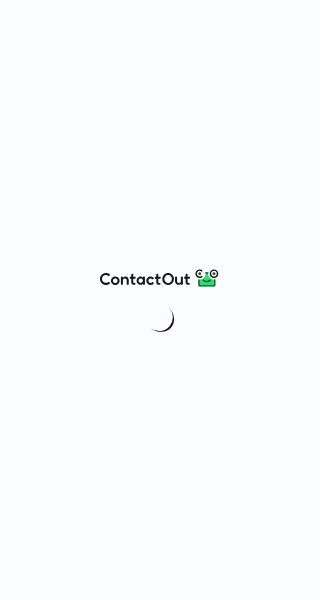 scroll, scrollTop: 0, scrollLeft: 0, axis: both 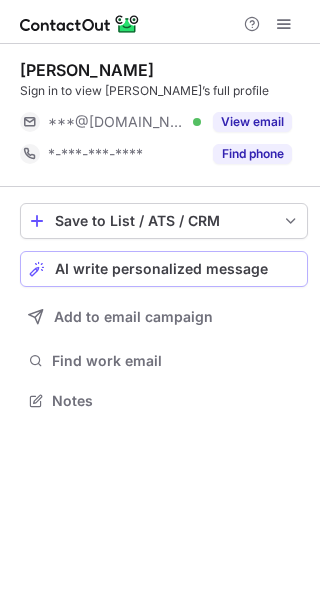 click on "AI write personalized message" at bounding box center (164, 269) 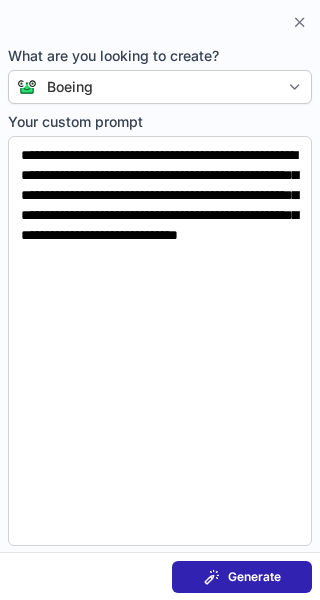 click at bounding box center [212, 577] 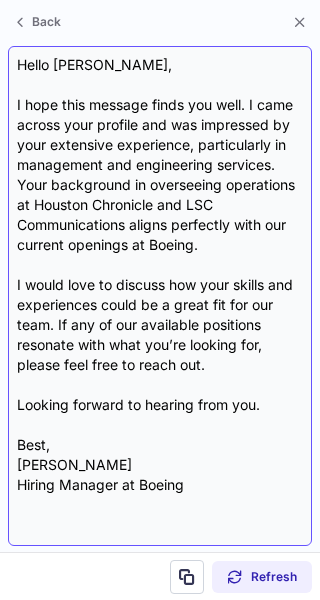 click on "Hello [PERSON_NAME], I hope this message finds you well. I came across your profile and was impressed by your extensive experience, particularly in management and engineering services. Your background in overseeing operations at Houston Chronicle and LSC Communications aligns perfectly with our current openings at Boeing. I would love to discuss how your skills and experiences could be a great fit for our team. If any of our available positions resonate with what you’re looking for, please feel free to reach out. Looking forward to hearing from you. Best,  [PERSON_NAME]  Hiring Manager at Boeing" at bounding box center [160, 296] 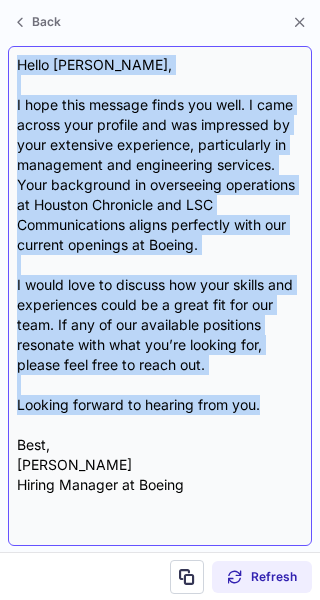 drag, startPoint x: 266, startPoint y: 409, endPoint x: 15, endPoint y: 71, distance: 421.00476 